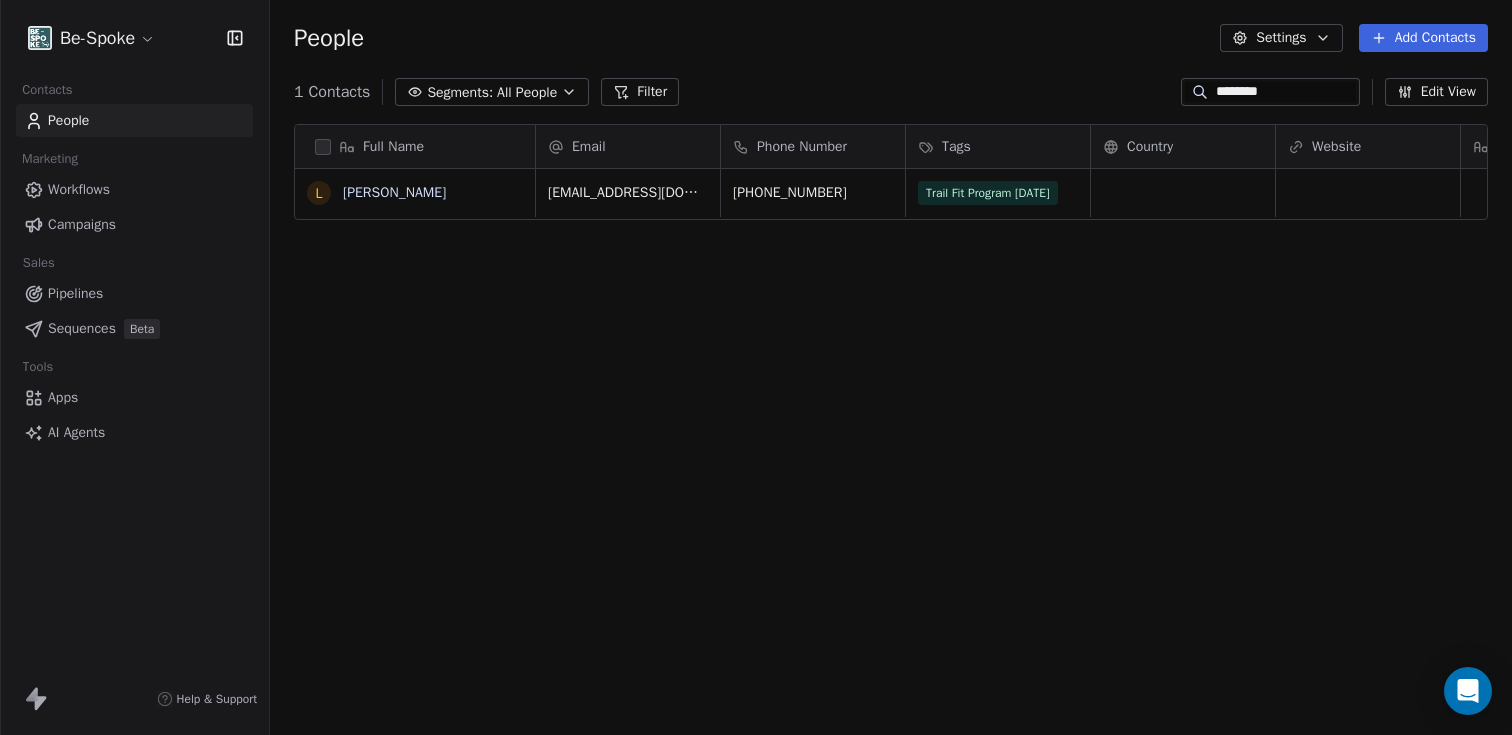 scroll, scrollTop: 0, scrollLeft: 0, axis: both 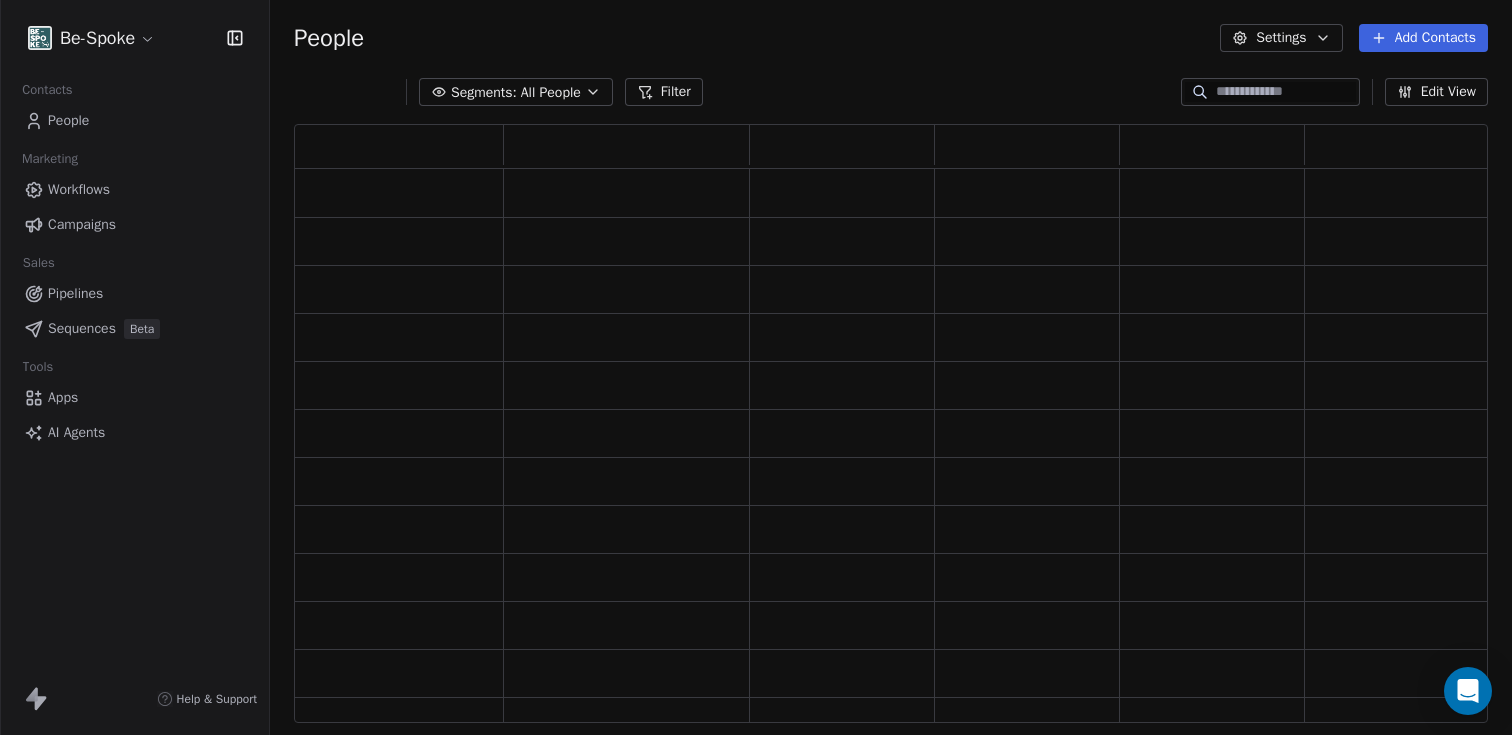 type 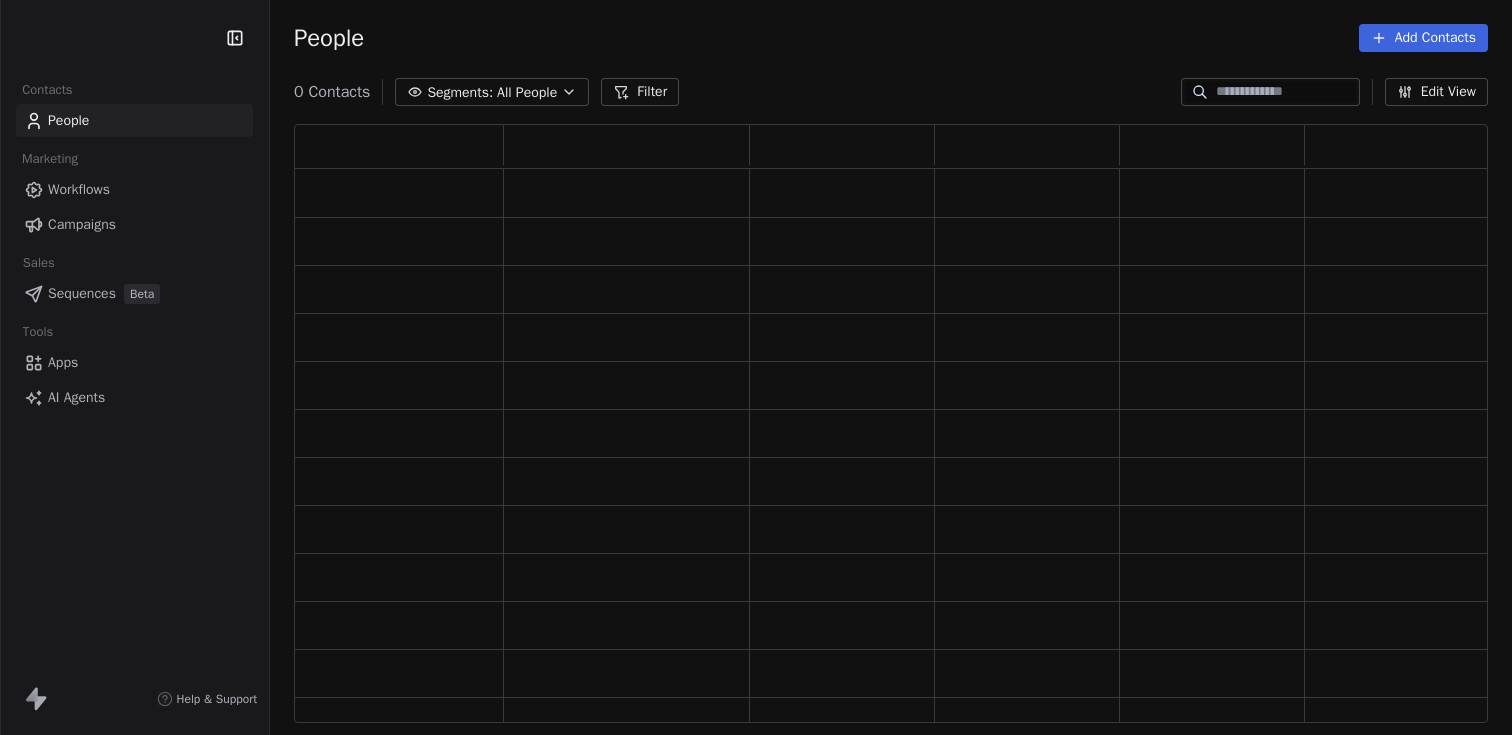 scroll, scrollTop: 0, scrollLeft: 0, axis: both 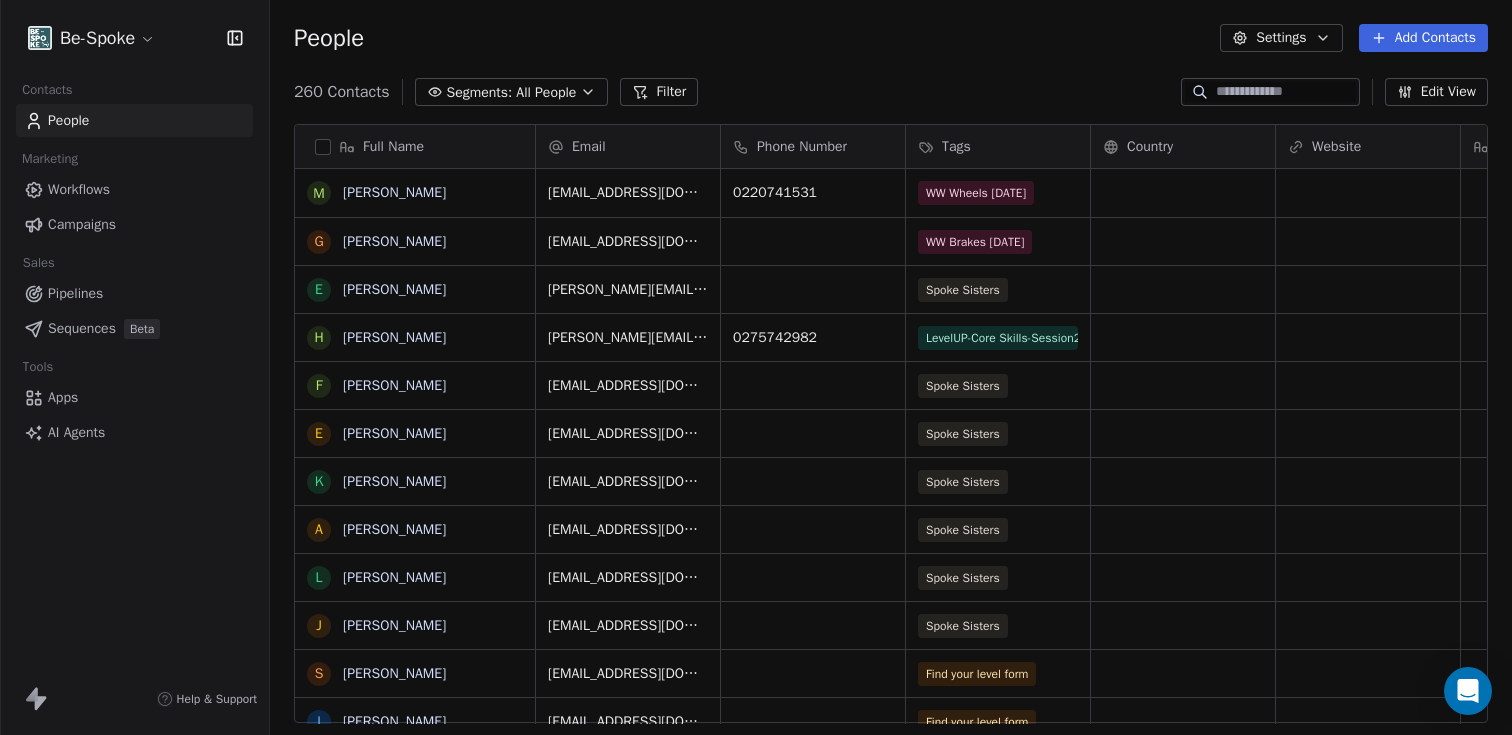 click on "Add Contacts" at bounding box center (1423, 38) 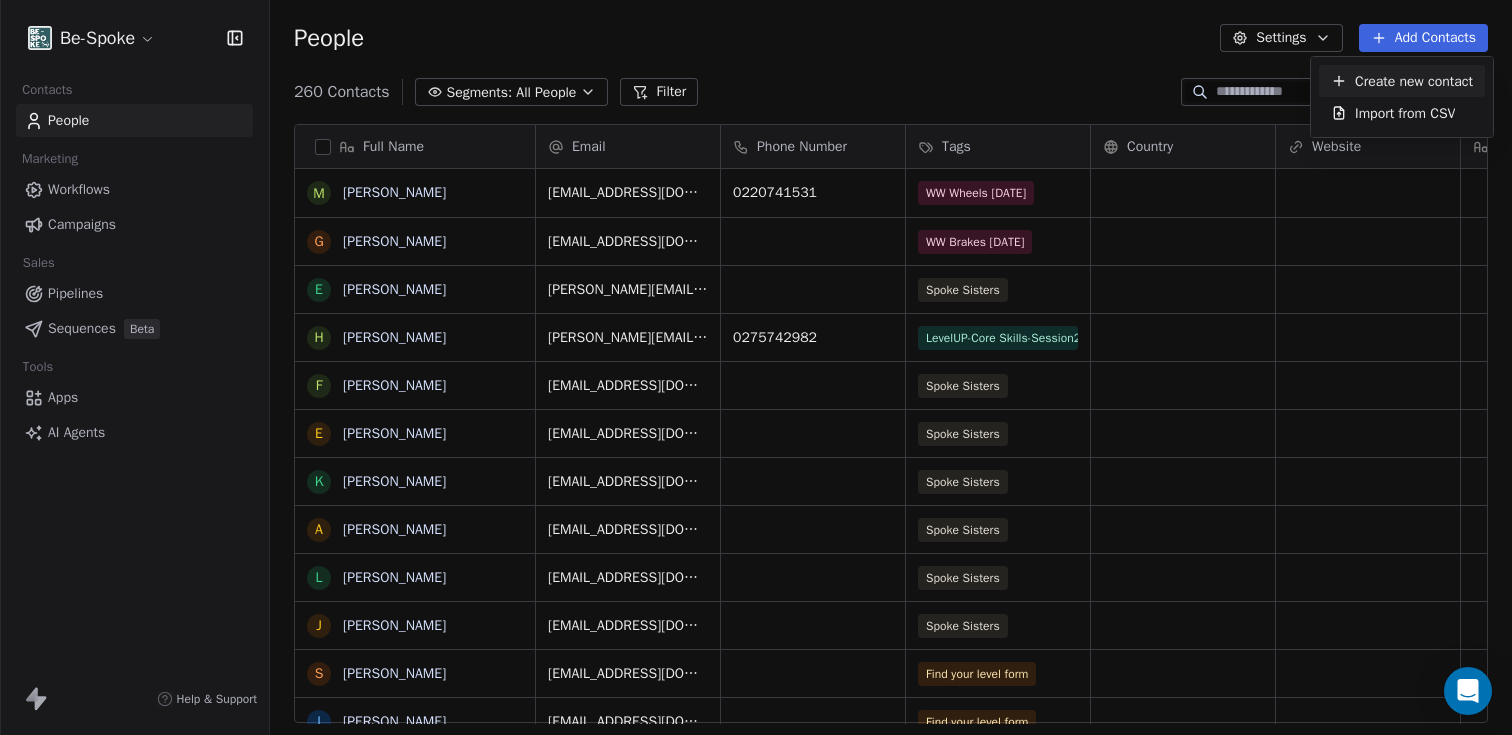 click on "Create new contact" at bounding box center [1414, 81] 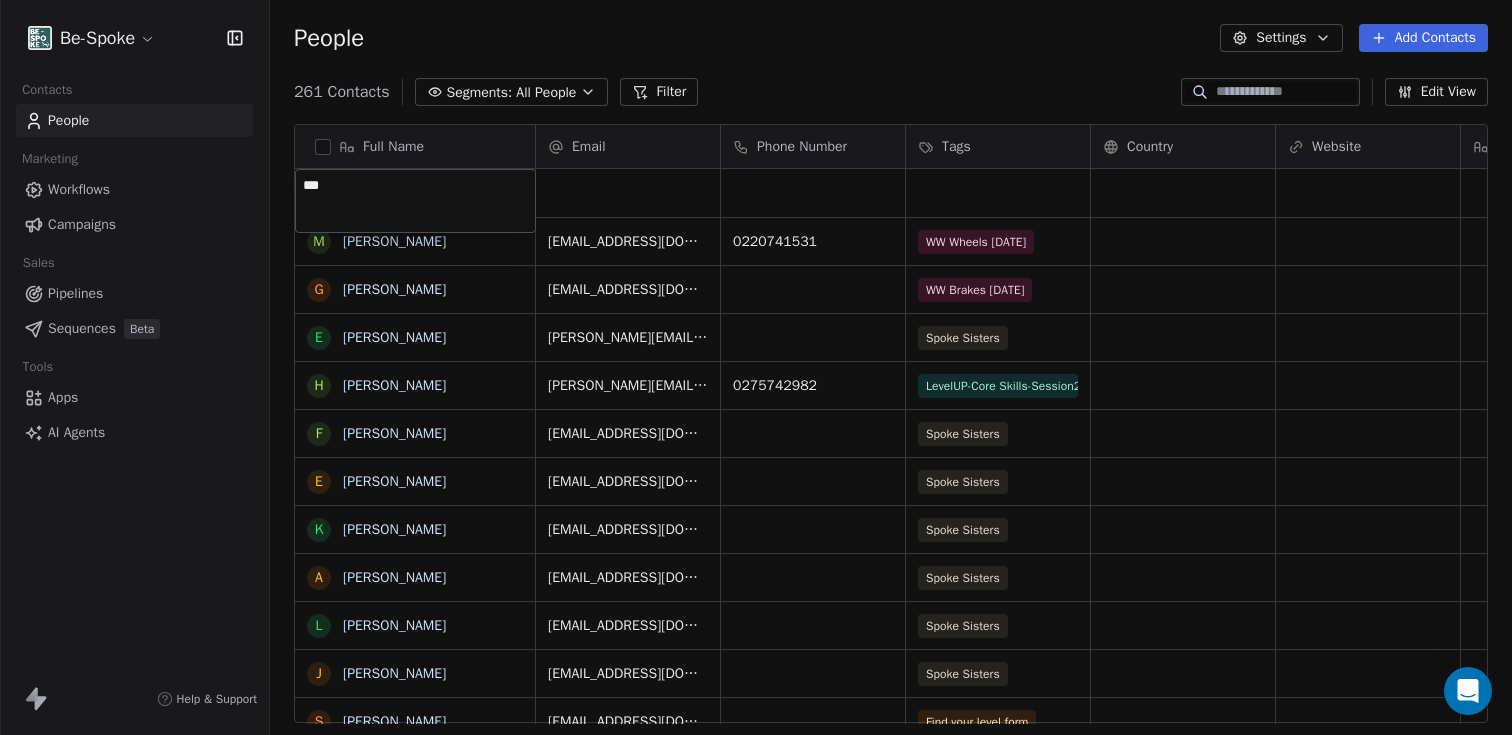 type on "****" 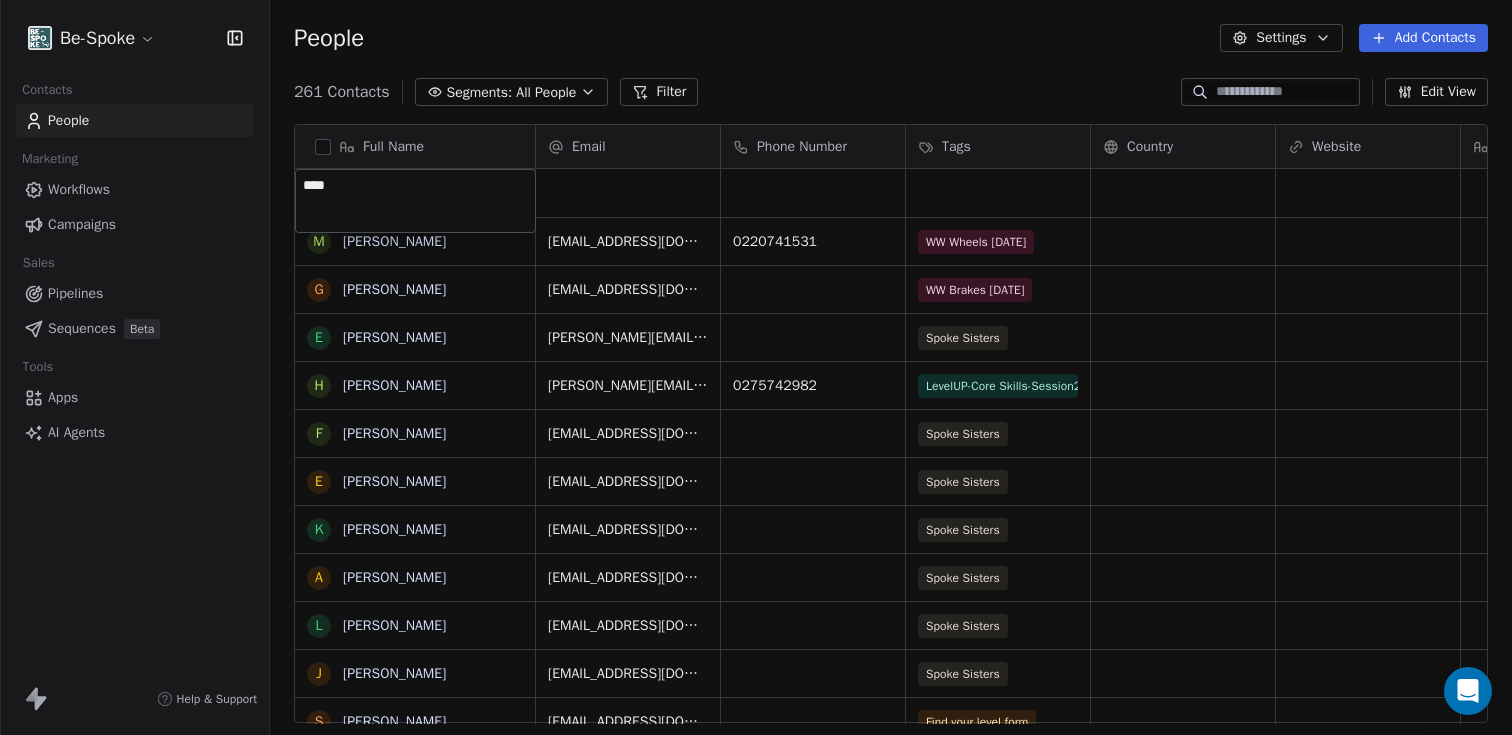click on "Be-Spoke Contacts People Marketing Workflows Campaigns Sales Pipelines Sequences Beta Tools Apps AI Agents Help & Support People Settings  Add Contacts 261 Contacts Segments: All People Filter  Edit View Tag Add to Sequence Export Full Name M [PERSON_NAME] G [PERSON_NAME] E [PERSON_NAME] H [PERSON_NAME] F [PERSON_NAME] E [PERSON_NAME] K [PERSON_NAME] A [PERSON_NAME] L [PERSON_NAME] J [PERSON_NAME] S [PERSON_NAME] I [PERSON_NAME] J [PERSON_NAME] L [PERSON_NAME] L [PERSON_NAME] Spychalska J Jemma B [PERSON_NAME] C [PERSON_NAME] A [PERSON_NAME] A [PERSON_NAME] E [PERSON_NAME] A [PERSON_NAME] R [PERSON_NAME] Fairbrass S [PERSON_NAME] H [PERSON_NAME] L [PERSON_NAME] A [PERSON_NAME] A [PERSON_NAME] F [PERSON_NAME] Email Phone Number Tags Country Website Job Title Status Contact Source NPS Score [EMAIL_ADDRESS][DOMAIN_NAME] 0220741531 WW Wheels [DATE] [EMAIL_ADDRESS][DOMAIN_NAME] WW Brakes [DATE] [PERSON_NAME][EMAIL_ADDRESS][DOMAIN_NAME] Spoke Sisters [PERSON_NAME][EMAIL_ADDRESS][DOMAIN_NAME] 0275742982 LevelUP-Core Skills-Session2- [DATE] Spoke Sisters" at bounding box center [756, 367] 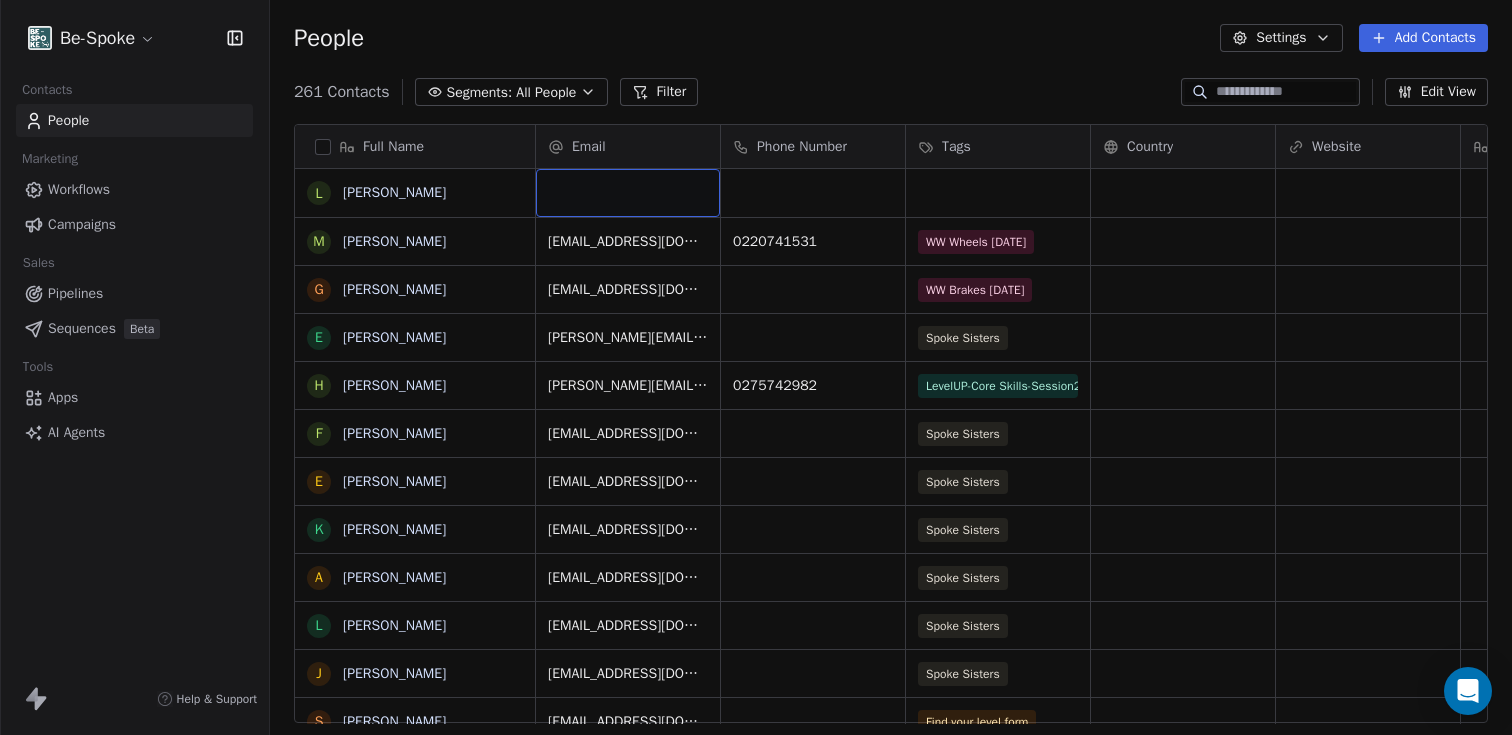 click at bounding box center (628, 193) 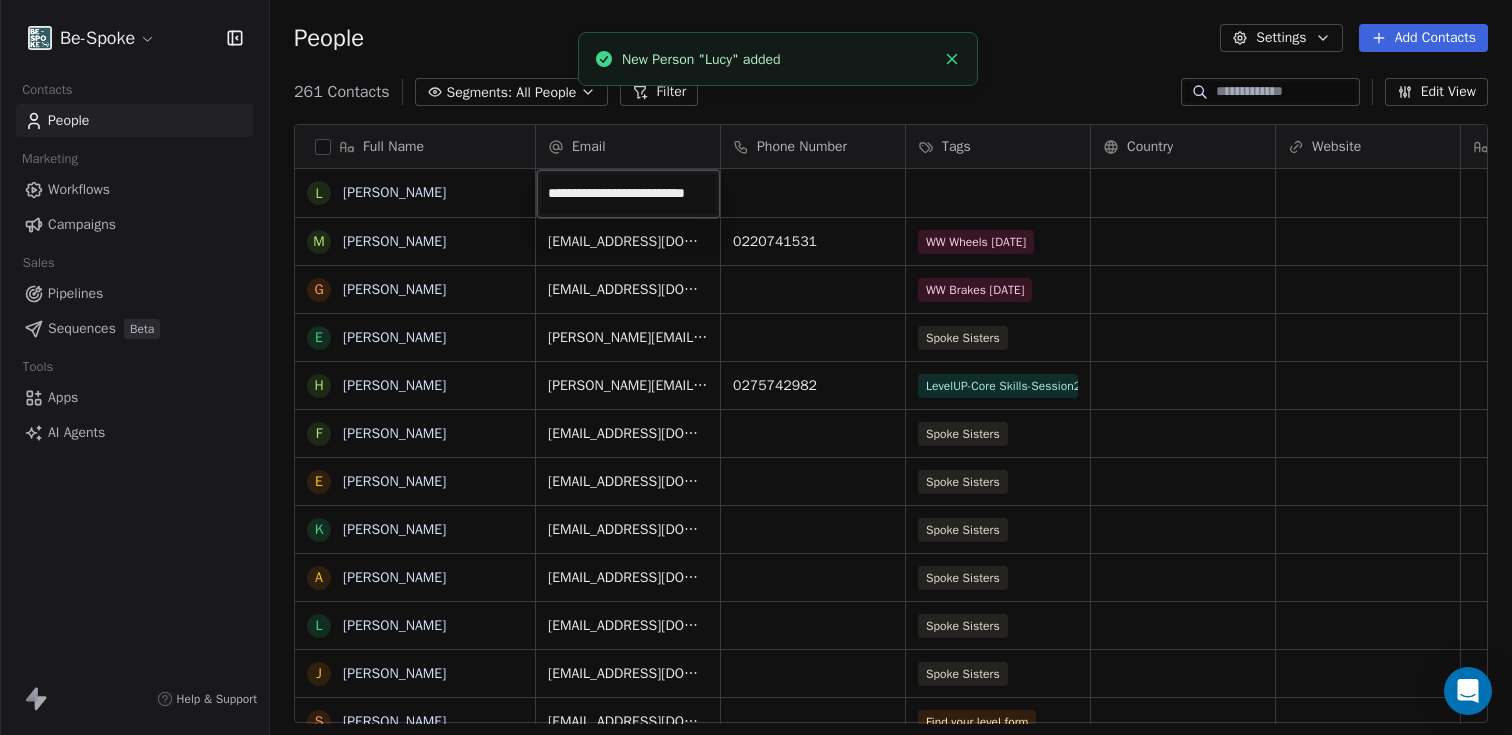 scroll, scrollTop: 0, scrollLeft: 18, axis: horizontal 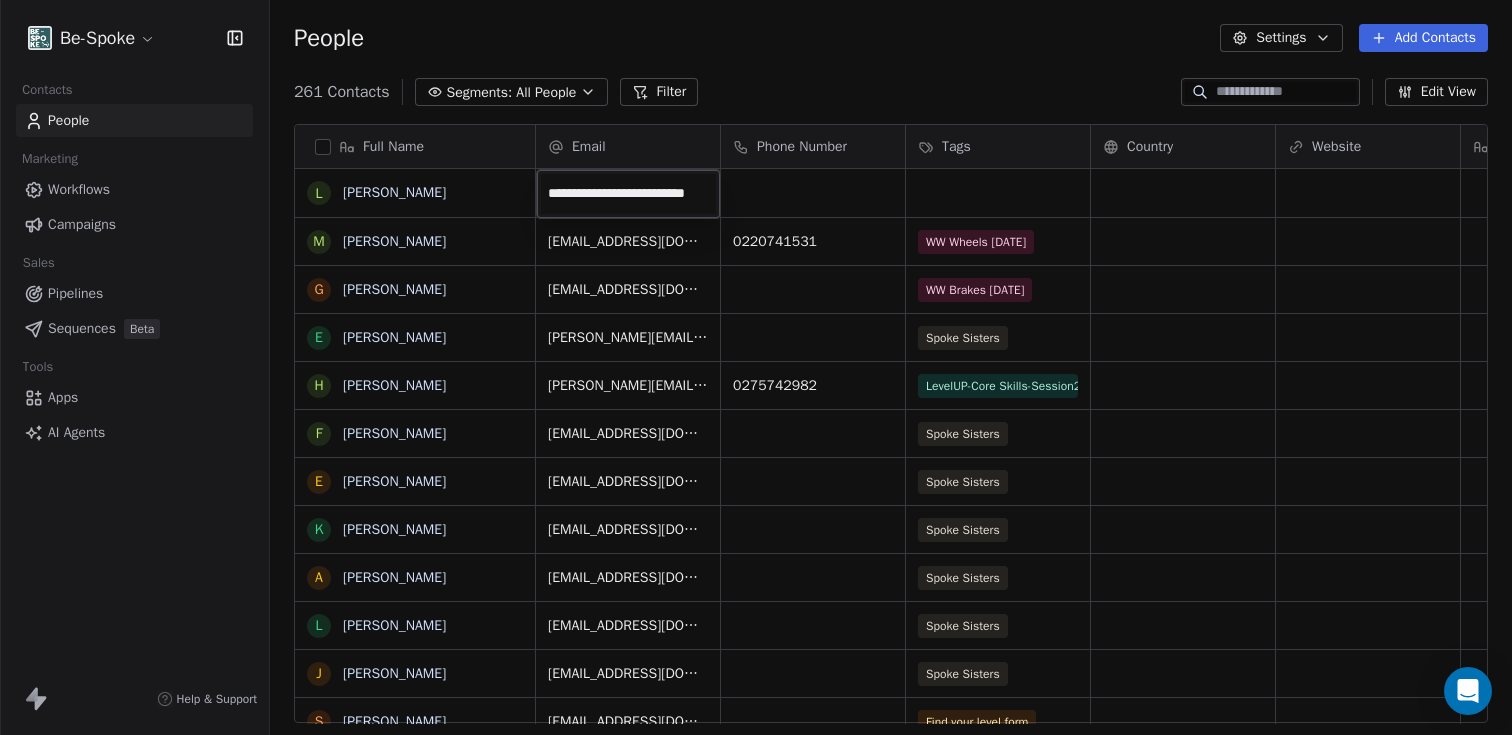 click on "Be-Spoke Contacts People Marketing Workflows Campaigns Sales Pipelines Sequences Beta Tools Apps AI Agents Help & Support People Settings  Add Contacts 261 Contacts Segments: All People Filter  Edit View Tag Add to Sequence Export Full Name L [PERSON_NAME] M [PERSON_NAME] G [PERSON_NAME] E [PERSON_NAME] H [PERSON_NAME] F [PERSON_NAME] E [PERSON_NAME] K [PERSON_NAME] A [PERSON_NAME] L [PERSON_NAME] J [PERSON_NAME] S [PERSON_NAME] I [PERSON_NAME] J [PERSON_NAME] L [PERSON_NAME] L [PERSON_NAME] Spychalska J Jemma B [PERSON_NAME] C [PERSON_NAME] A [PERSON_NAME] A [PERSON_NAME] E [PERSON_NAME] A [PERSON_NAME] R [PERSON_NAME] Fairbrass S [PERSON_NAME] H [PERSON_NAME] L [PERSON_NAME] A [PERSON_NAME] A [PERSON_NAME] F [PERSON_NAME] Email Phone Number Tags Country Website Job Title Status Contact Source NPS Score [EMAIL_ADDRESS][DOMAIN_NAME] 0220741531 WW Wheels [DATE] [EMAIL_ADDRESS][DOMAIN_NAME] WW Brakes [DATE] [PERSON_NAME][EMAIL_ADDRESS][DOMAIN_NAME] Spoke Sisters [PERSON_NAME][EMAIL_ADDRESS][DOMAIN_NAME] 0275742982 LevelUP-Core Skills-Session2- [DATE] 027 5058099" at bounding box center (756, 367) 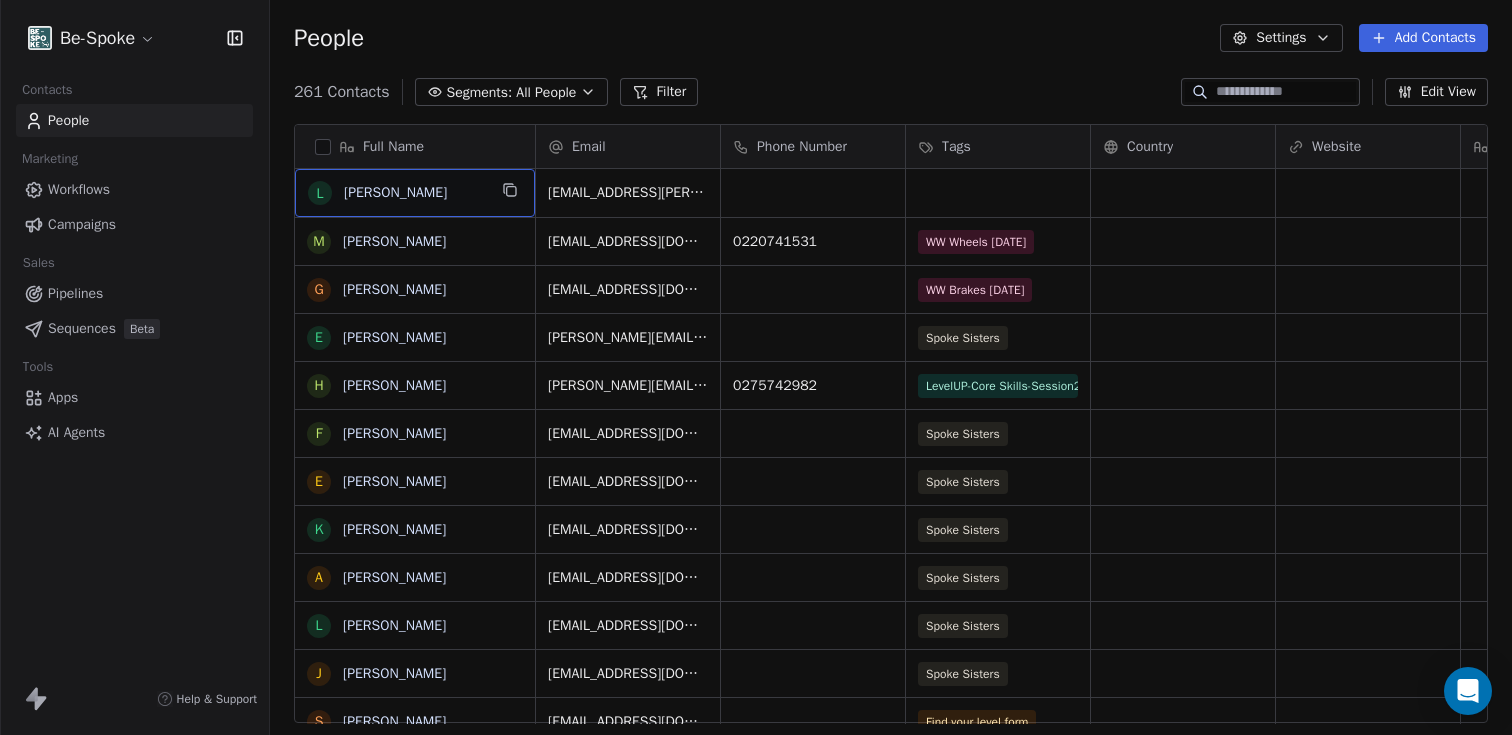 click on "[PERSON_NAME]" at bounding box center (415, 193) 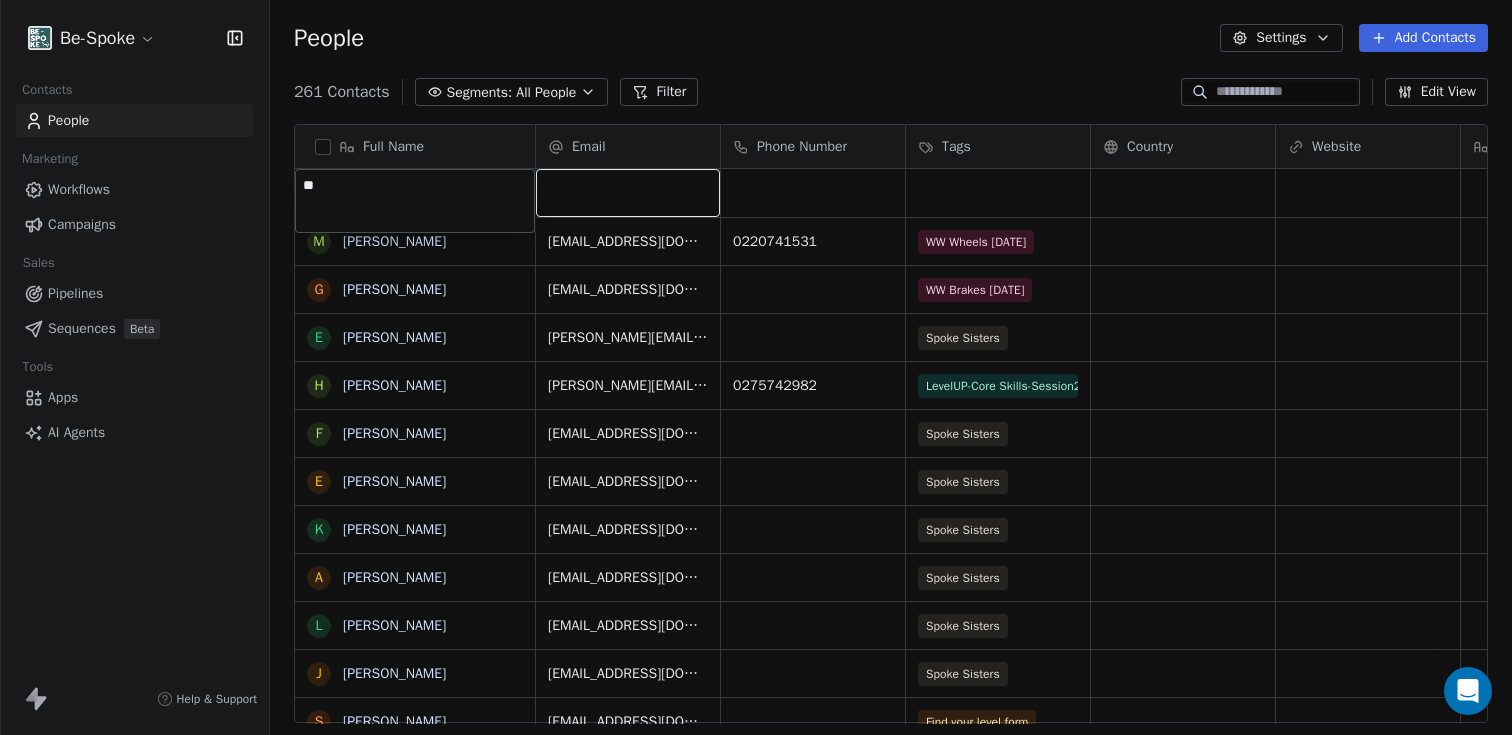 type on "*" 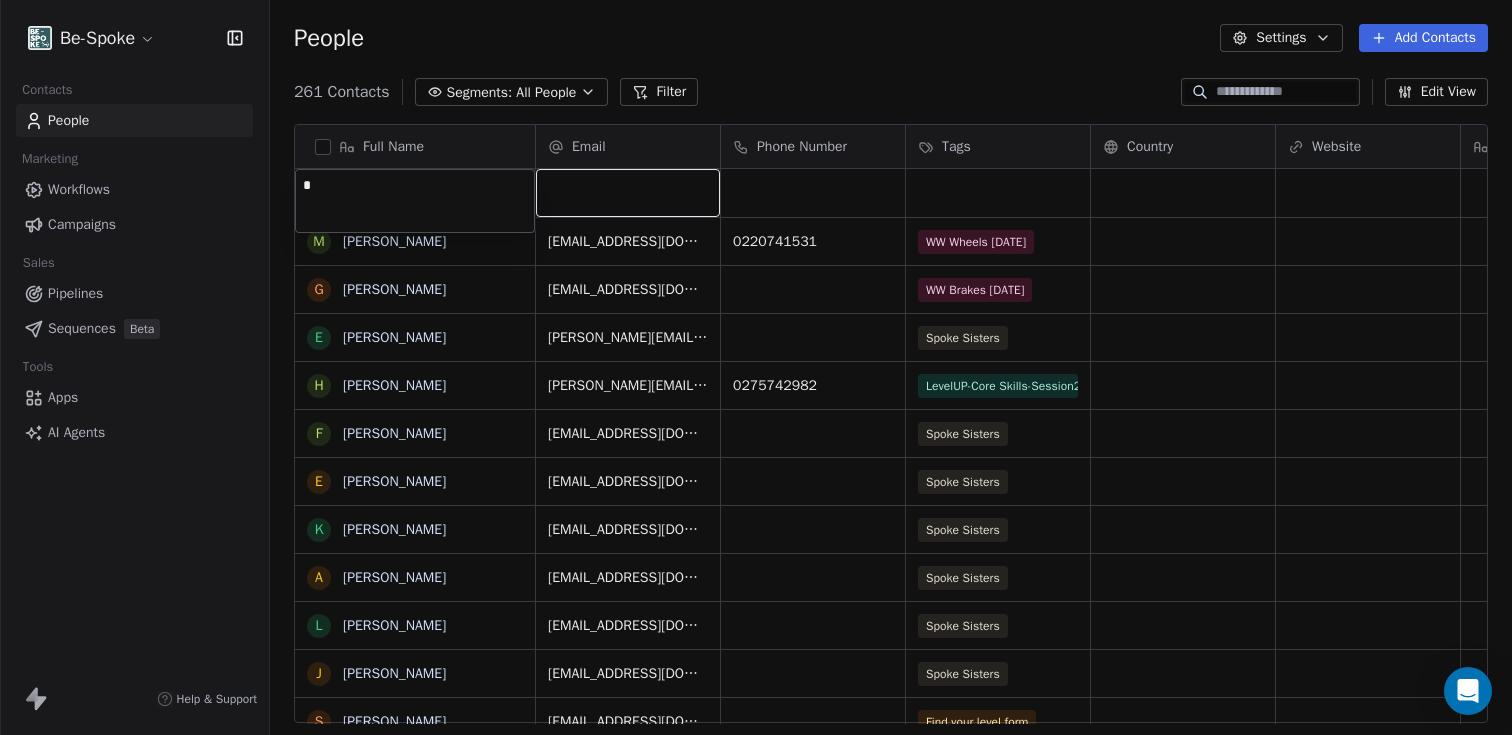 type 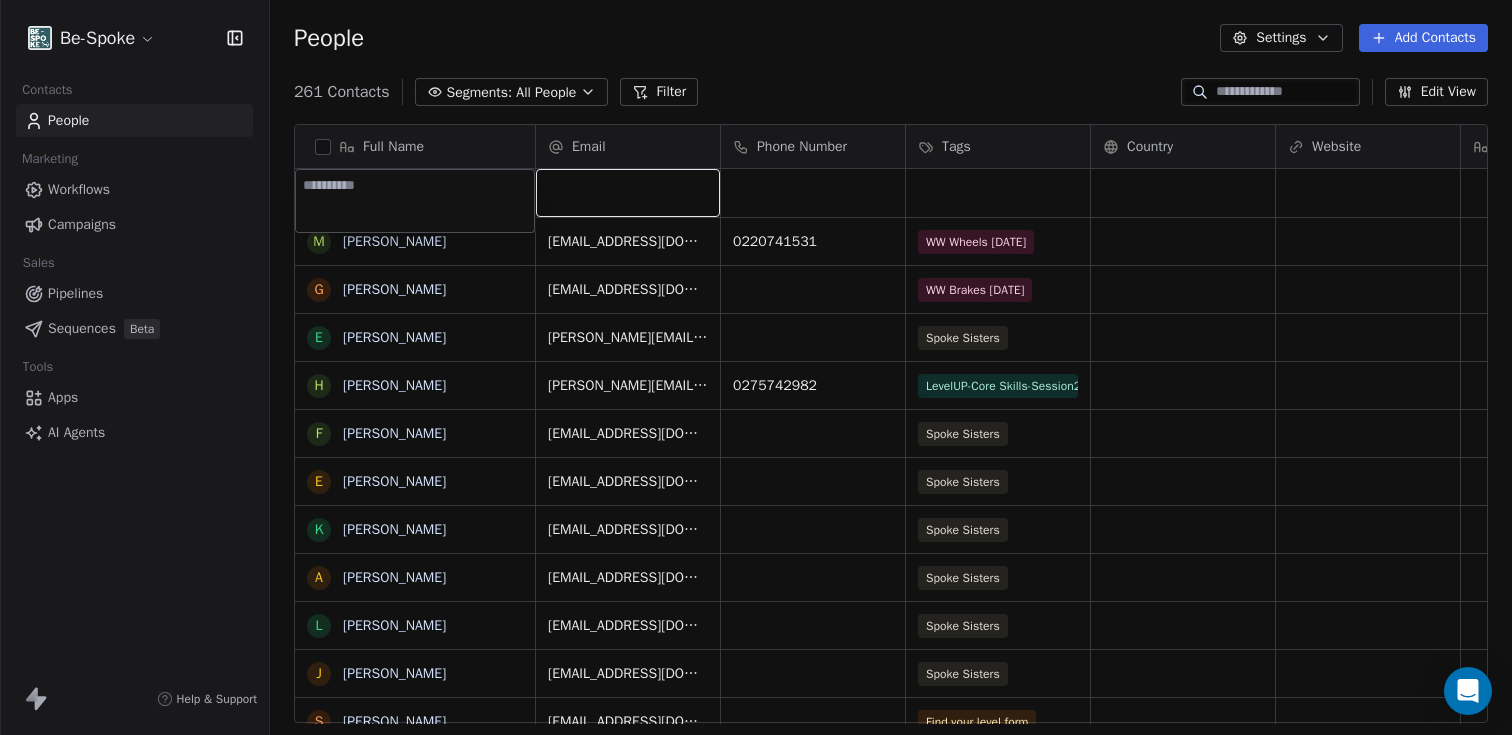 click on "Be-Spoke Contacts People Marketing Workflows Campaigns Sales Pipelines Sequences Beta Tools Apps AI Agents Help & Support People Settings  Add Contacts 261 Contacts Segments: All People Filter  Edit View Tag Add to Sequence Export Full Name L [PERSON_NAME] M [PERSON_NAME] G [PERSON_NAME] E [PERSON_NAME] H [PERSON_NAME] F [PERSON_NAME] E [PERSON_NAME] K [PERSON_NAME] A [PERSON_NAME] L [PERSON_NAME] J [PERSON_NAME] S [PERSON_NAME] I [PERSON_NAME] J [PERSON_NAME] L [PERSON_NAME] L [PERSON_NAME] Spychalska J Jemma B [PERSON_NAME] C [PERSON_NAME] A [PERSON_NAME] A [PERSON_NAME] E [PERSON_NAME] A [PERSON_NAME] R [PERSON_NAME] Fairbrass S [PERSON_NAME] H [PERSON_NAME] L [PERSON_NAME] A [PERSON_NAME] A [PERSON_NAME] F [PERSON_NAME] Email Phone Number Tags Country Website Job Title Status Contact Source NPS Score [EMAIL_ADDRESS][DOMAIN_NAME] 0220741531 WW Wheels [DATE] [EMAIL_ADDRESS][DOMAIN_NAME] WW Brakes [DATE] [PERSON_NAME][EMAIL_ADDRESS][DOMAIN_NAME] Spoke Sisters [PERSON_NAME][EMAIL_ADDRESS][DOMAIN_NAME] 0275742982 LevelUP-Core Skills-Session2- [DATE] 027 5058099" at bounding box center (756, 367) 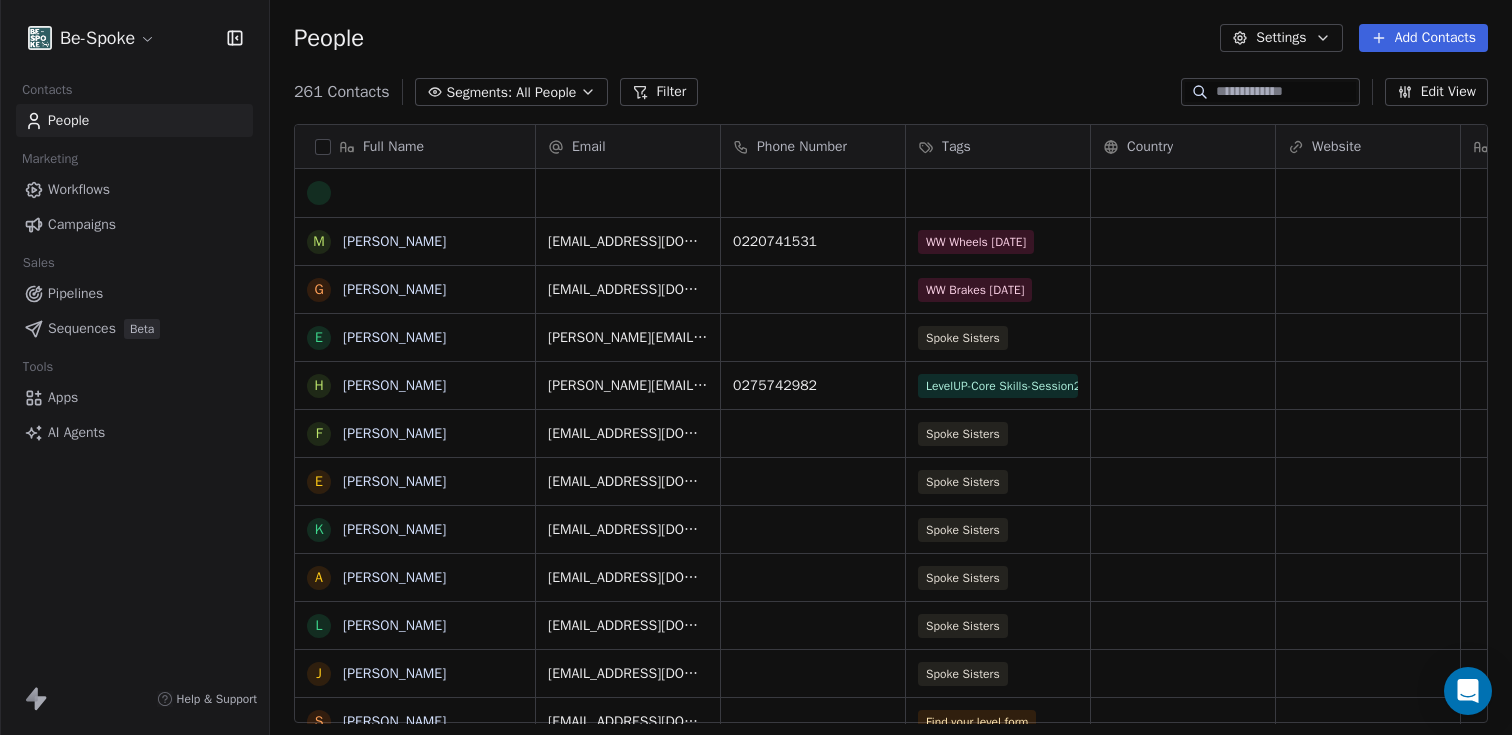 click at bounding box center (1286, 92) 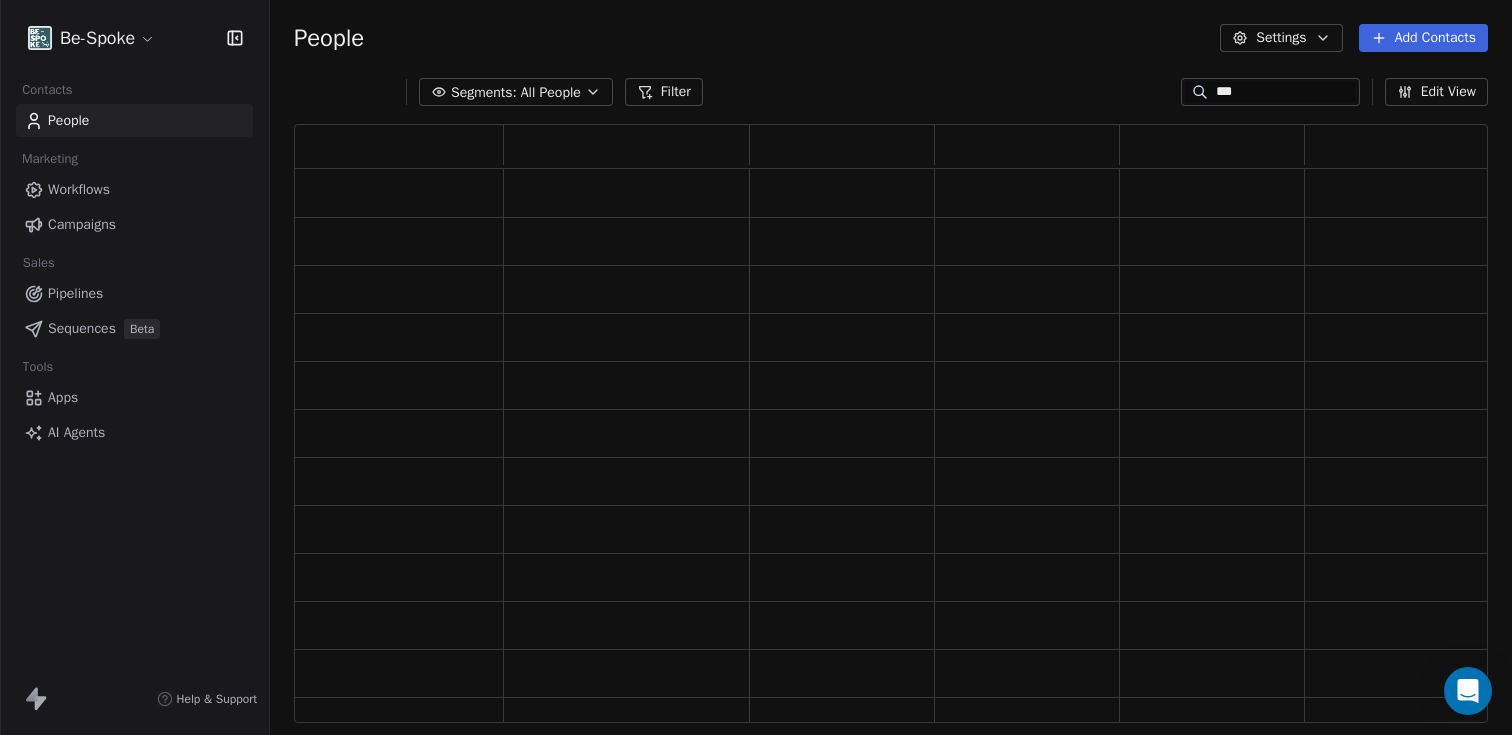 scroll, scrollTop: 16, scrollLeft: 16, axis: both 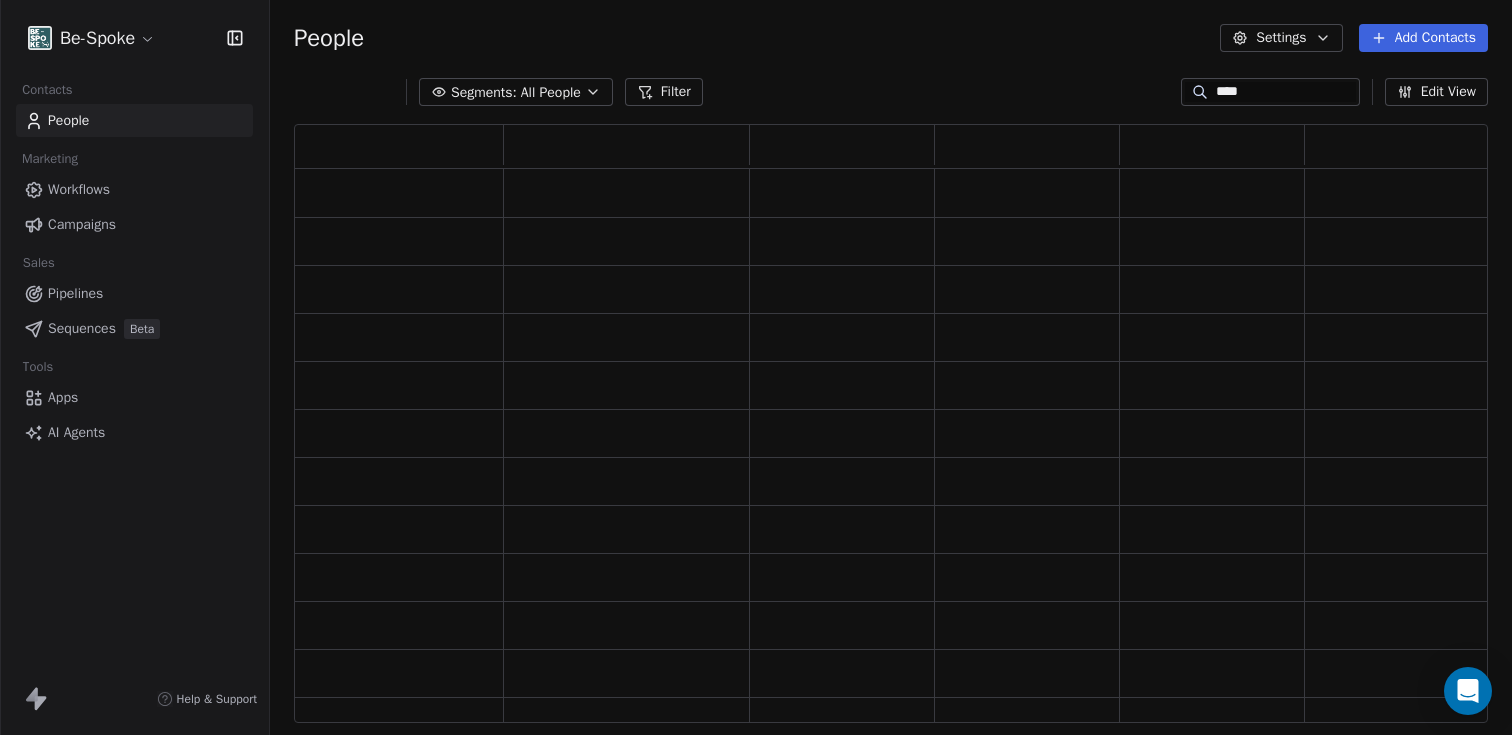 type on "****" 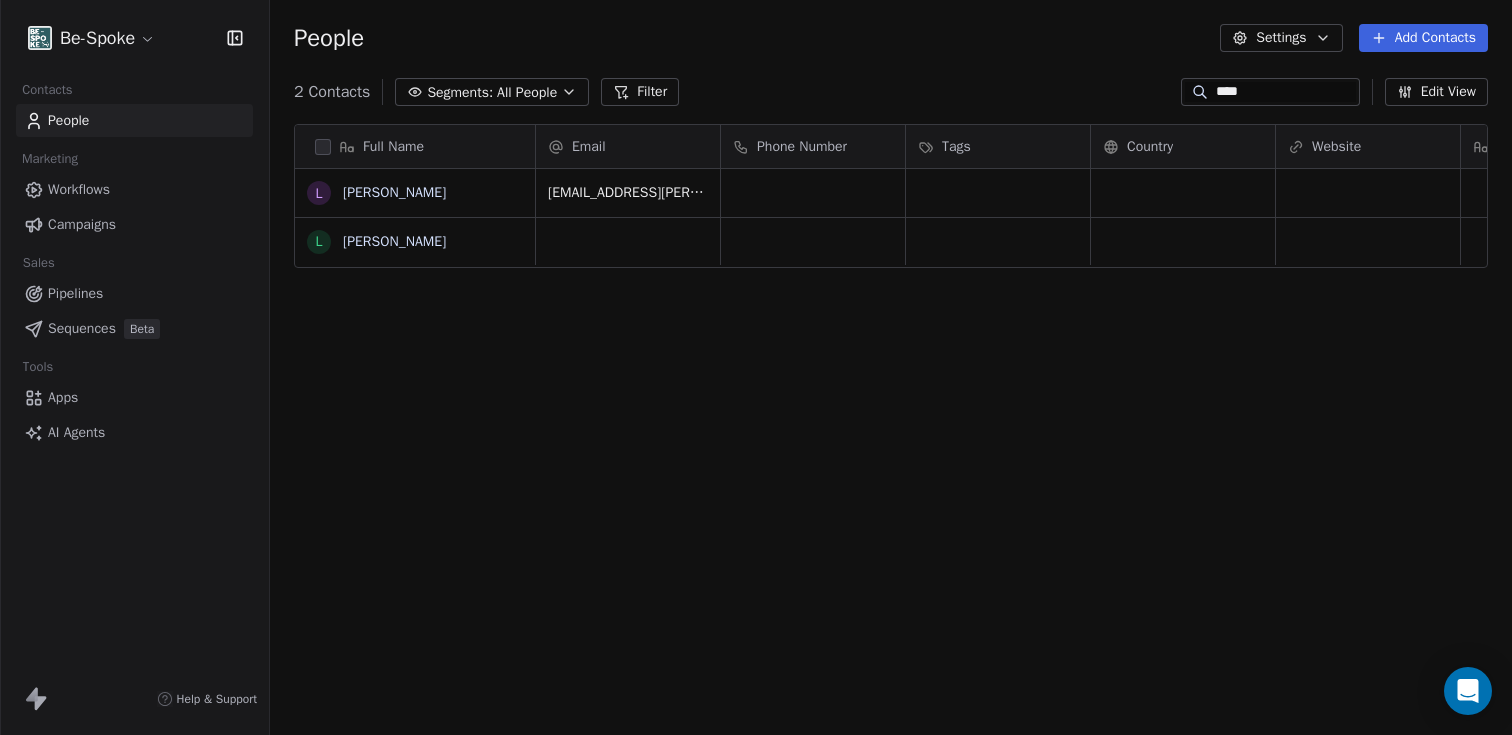 scroll, scrollTop: 16, scrollLeft: 16, axis: both 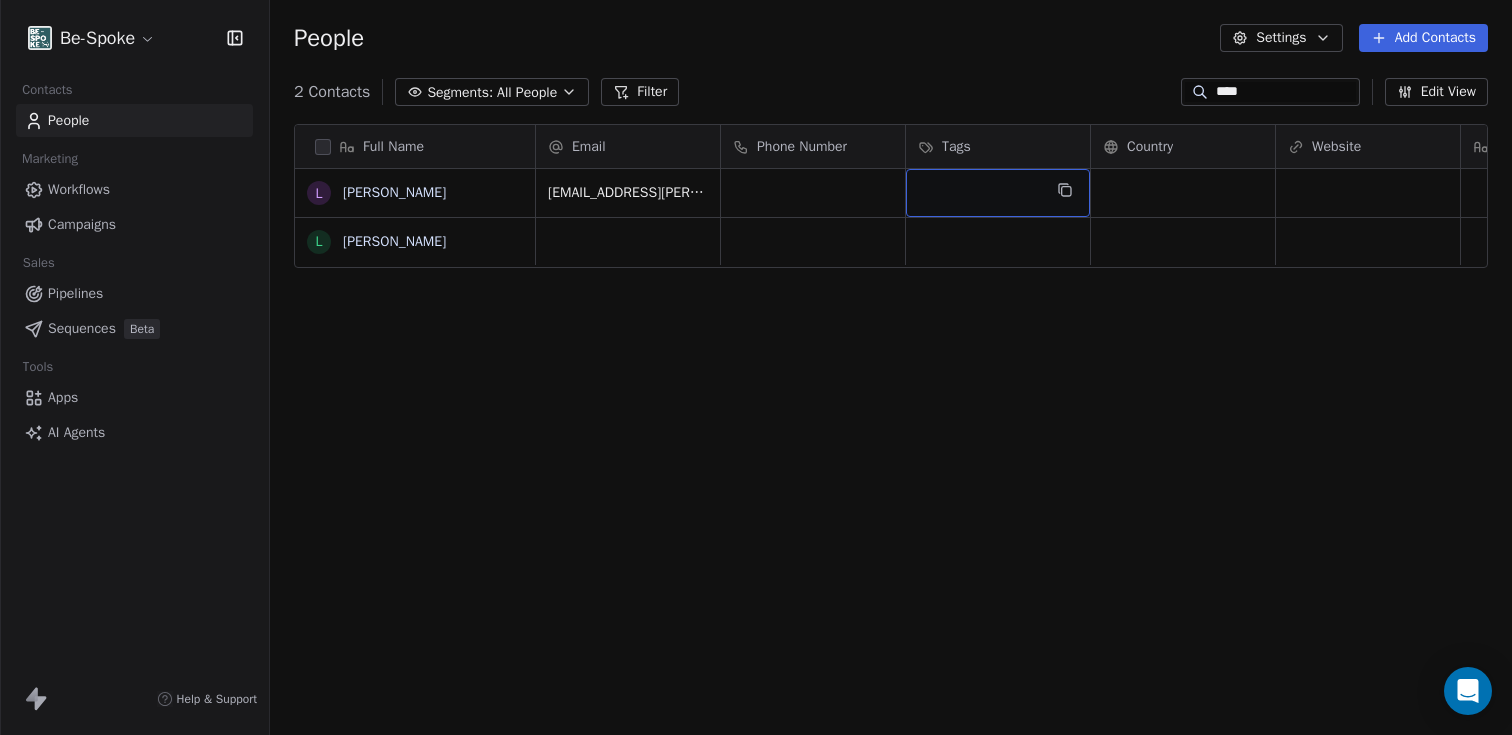 click at bounding box center [998, 193] 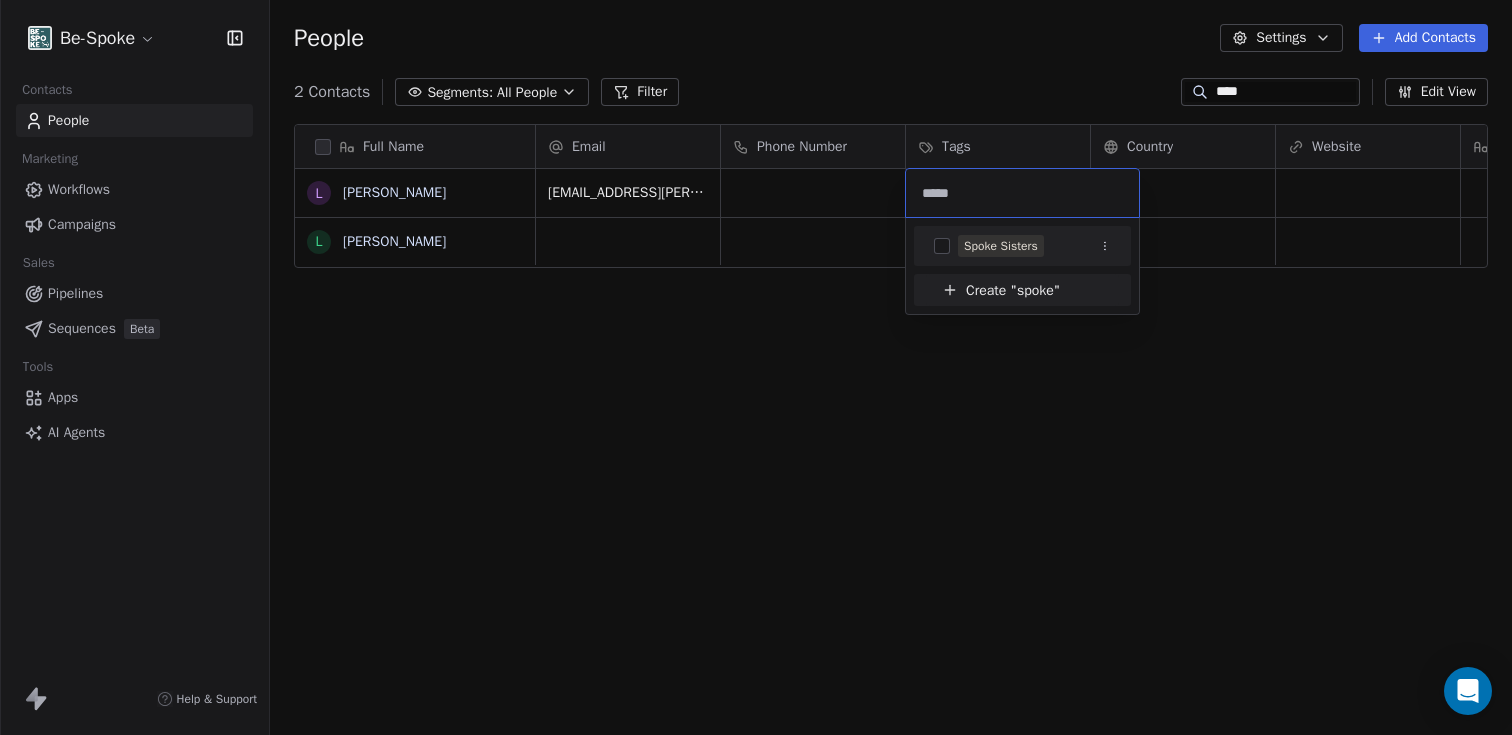 type on "*****" 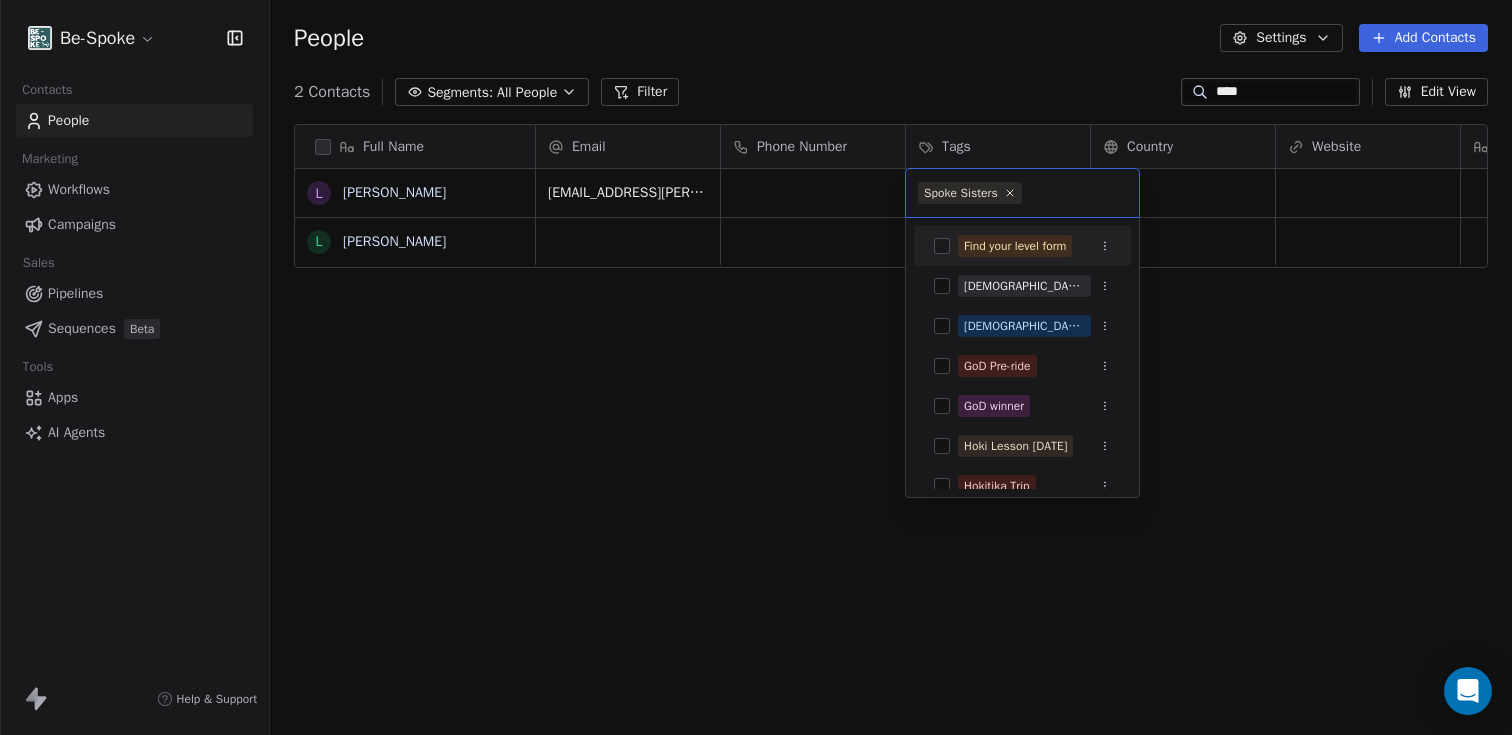 click on "Be-Spoke Contacts People Marketing Workflows Campaigns Sales Pipelines Sequences Beta Tools Apps AI Agents Help & Support People Settings  Add Contacts 2 Contacts Segments: All People Filter  **** Edit View Tag Add to Sequence Export Full Name L [PERSON_NAME] L [PERSON_NAME] Email Phone Number Tags Country Website Job Title Status Contact Source NPS Score [EMAIL_ADDRESS][PERSON_NAME][DOMAIN_NAME] Find your level
To pick up a draggable item, press the space bar.
While dragging, use the arrow keys to move the item.
Press space again to drop the item in its new position, or press escape to cancel.
Spoke Sisters Find your level form GOD Giveaway GOD giveaway winner GoD Pre-ride GoD winner [PERSON_NAME] [DATE] Hokitika Trip Into to drops [DATE] Level UP Core Summer 2025 LevelUP-Core Skills- Session3 - [DATE] LevelUP-Core Skills-Session1-[DATE] LevelUP-Core Skills-Session2- [DATE]" at bounding box center [756, 367] 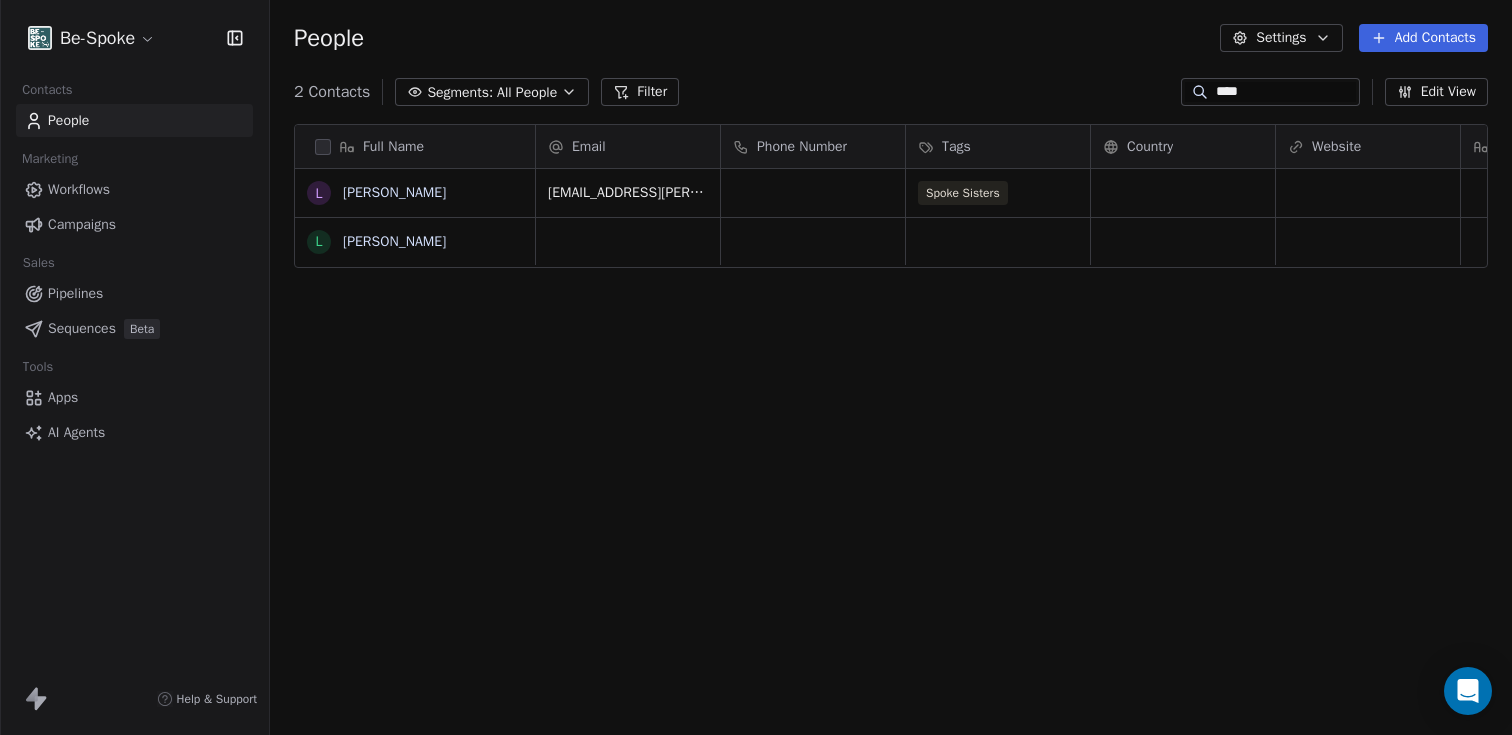drag, startPoint x: 1226, startPoint y: 91, endPoint x: 1118, endPoint y: 95, distance: 108.07405 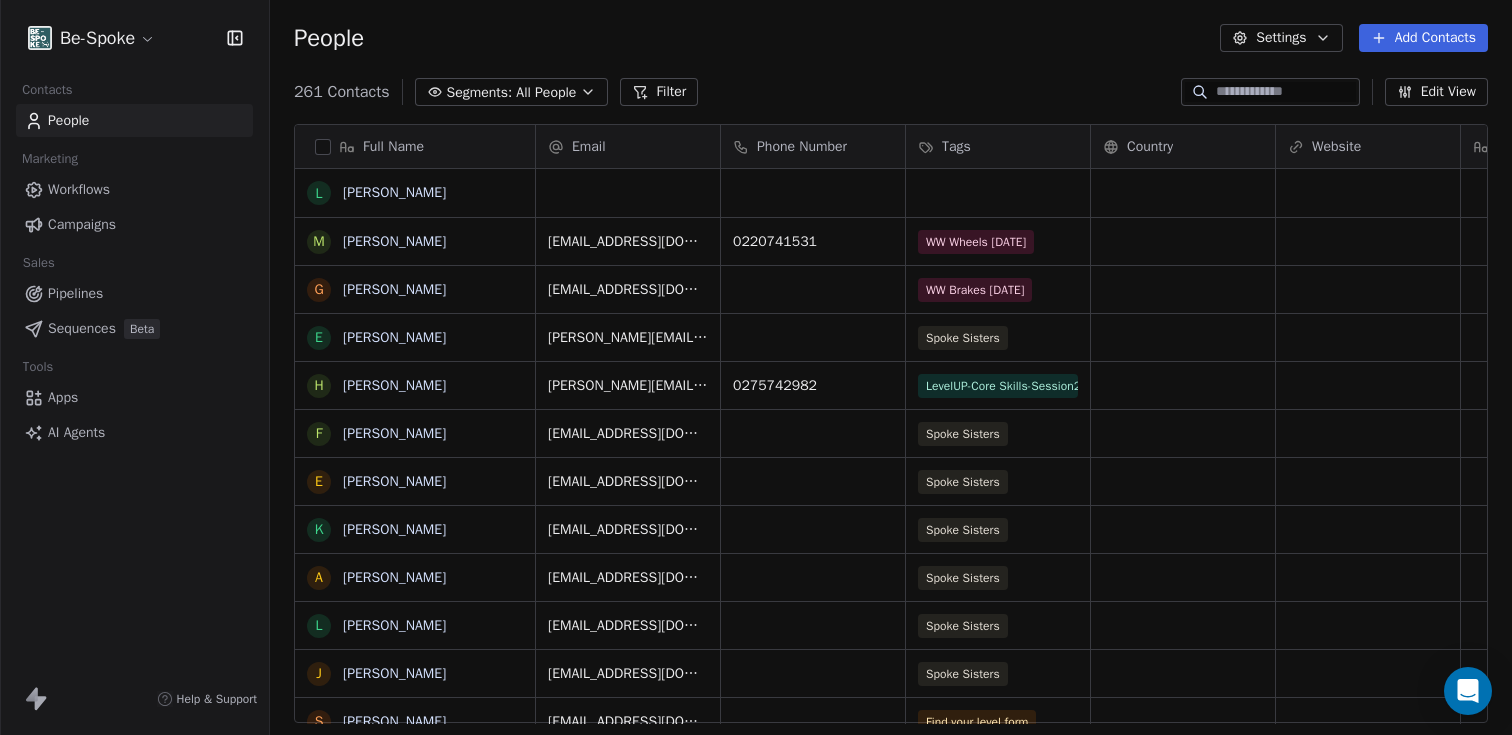 type 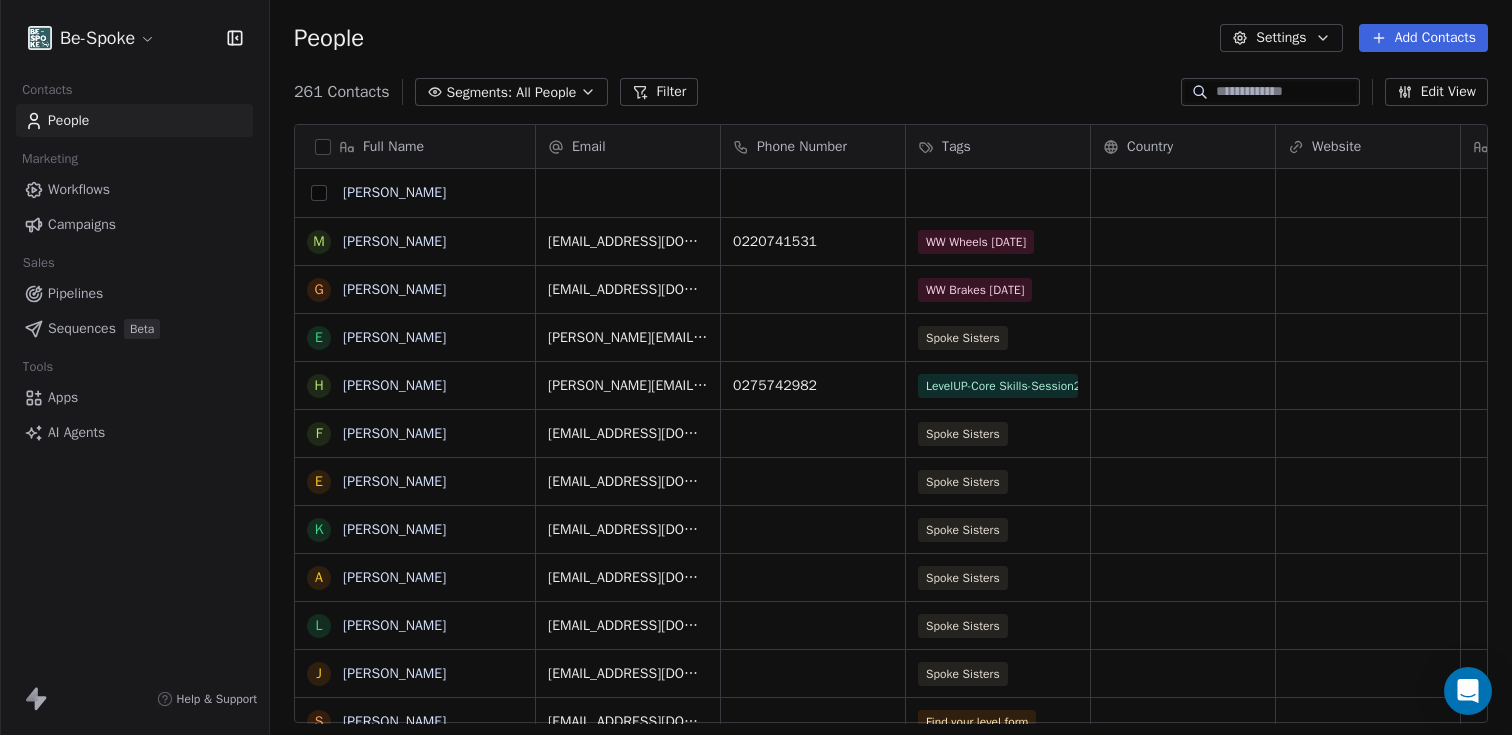 click at bounding box center (319, 193) 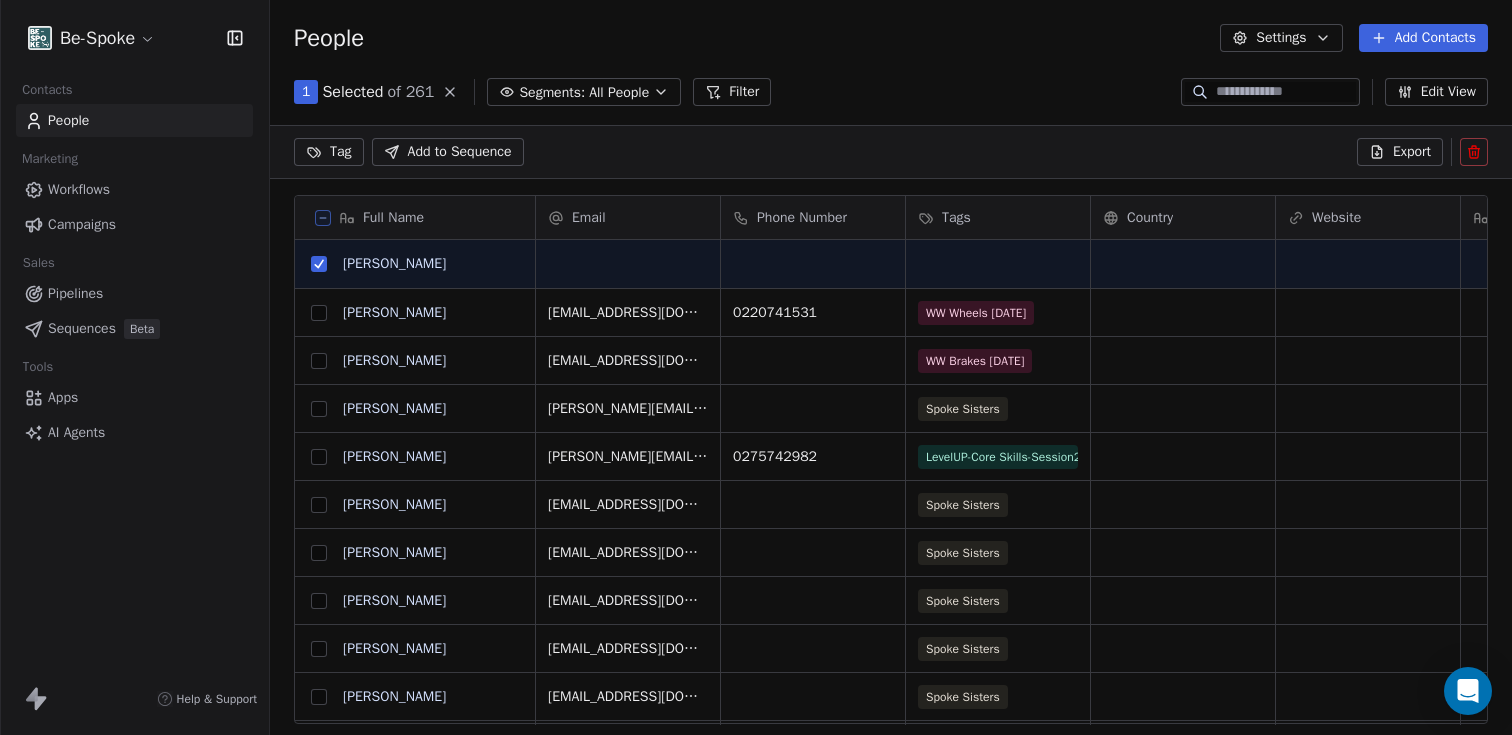 scroll, scrollTop: 561, scrollLeft: 1227, axis: both 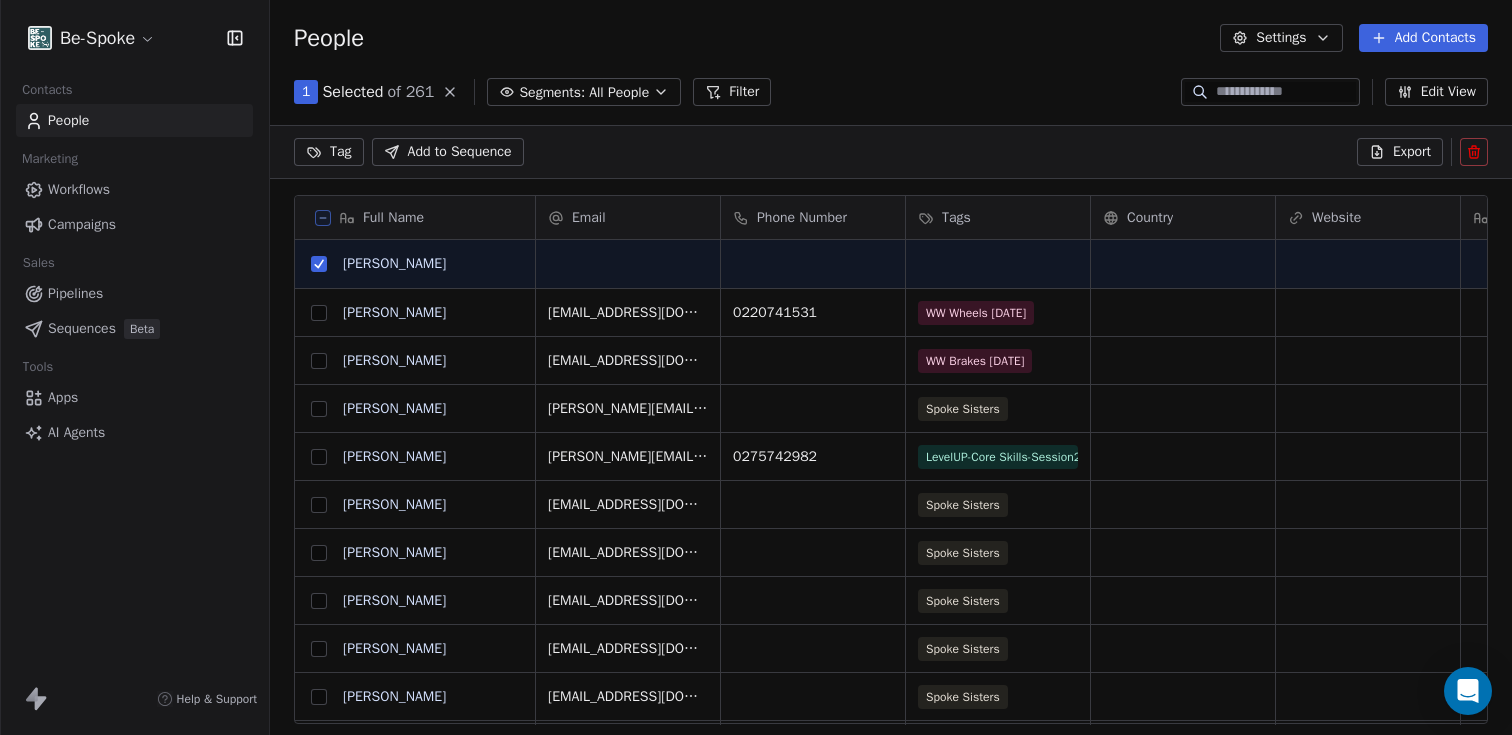 click 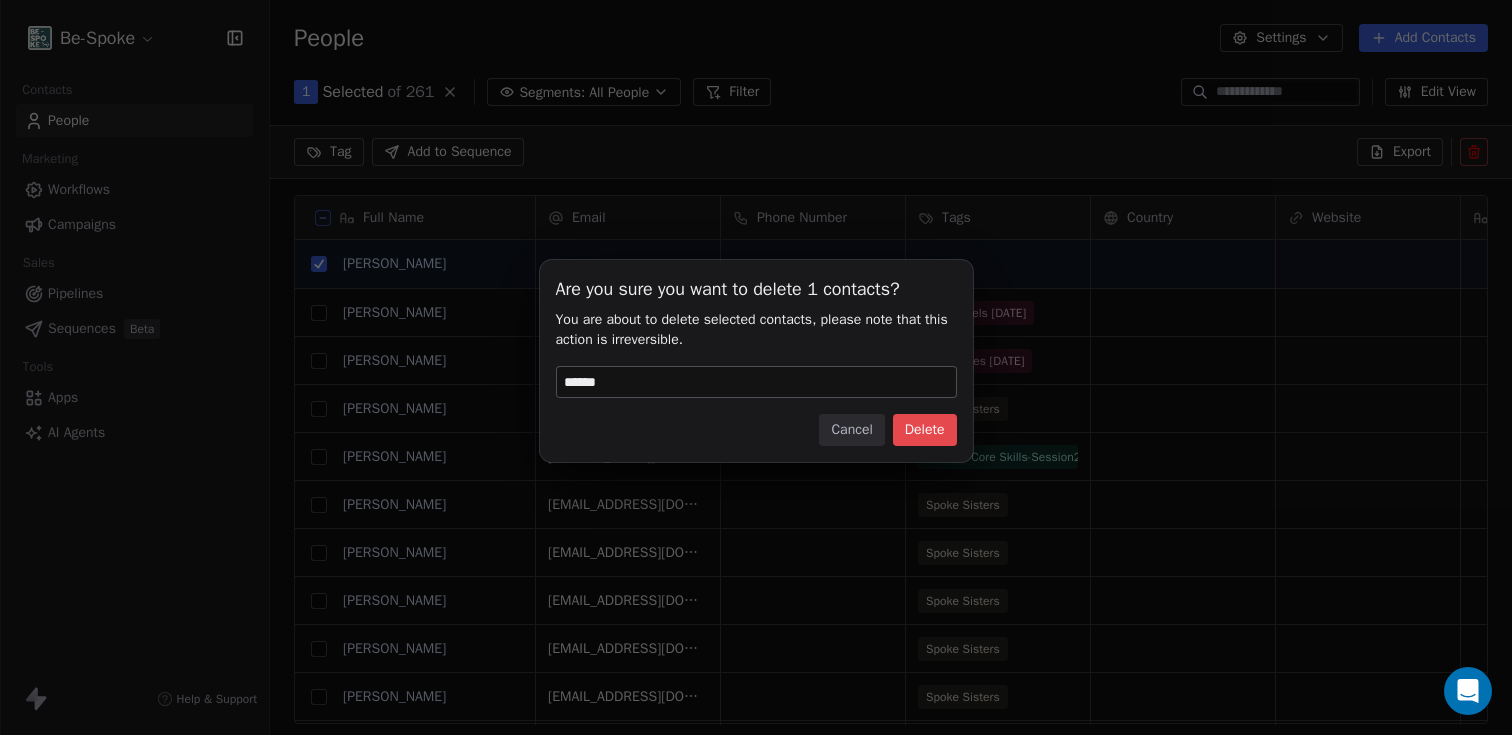 type on "******" 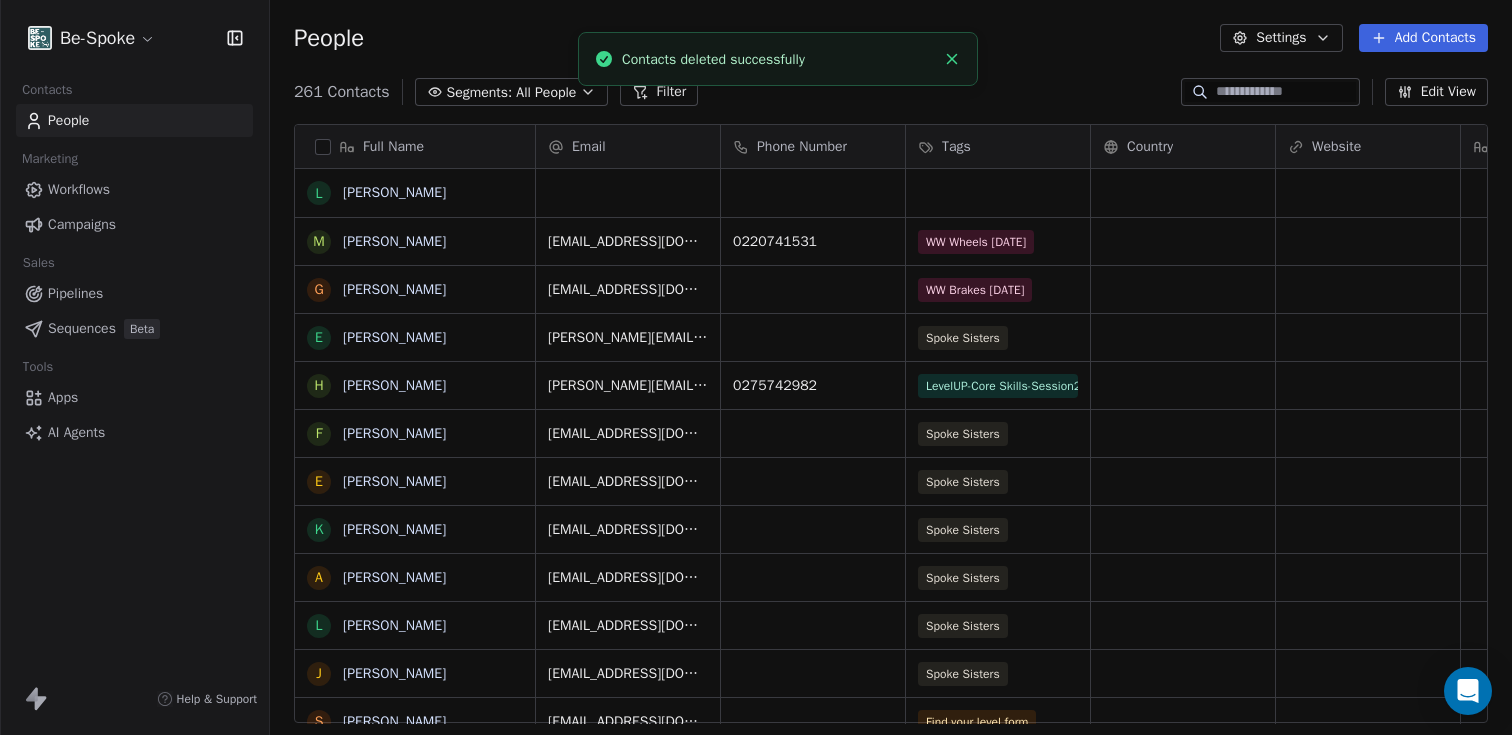 scroll, scrollTop: 16, scrollLeft: 16, axis: both 